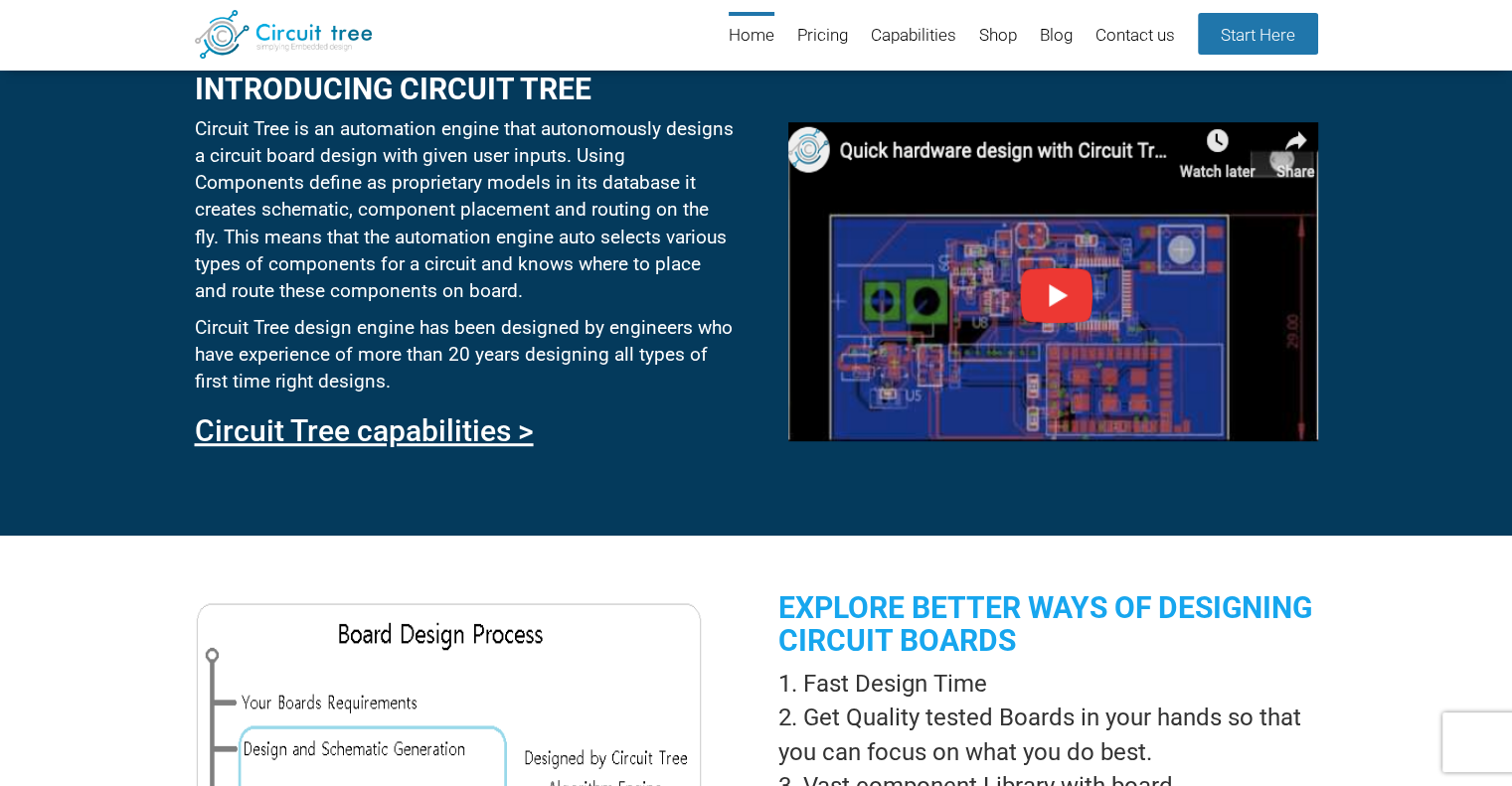 scroll, scrollTop: 966, scrollLeft: 0, axis: vertical 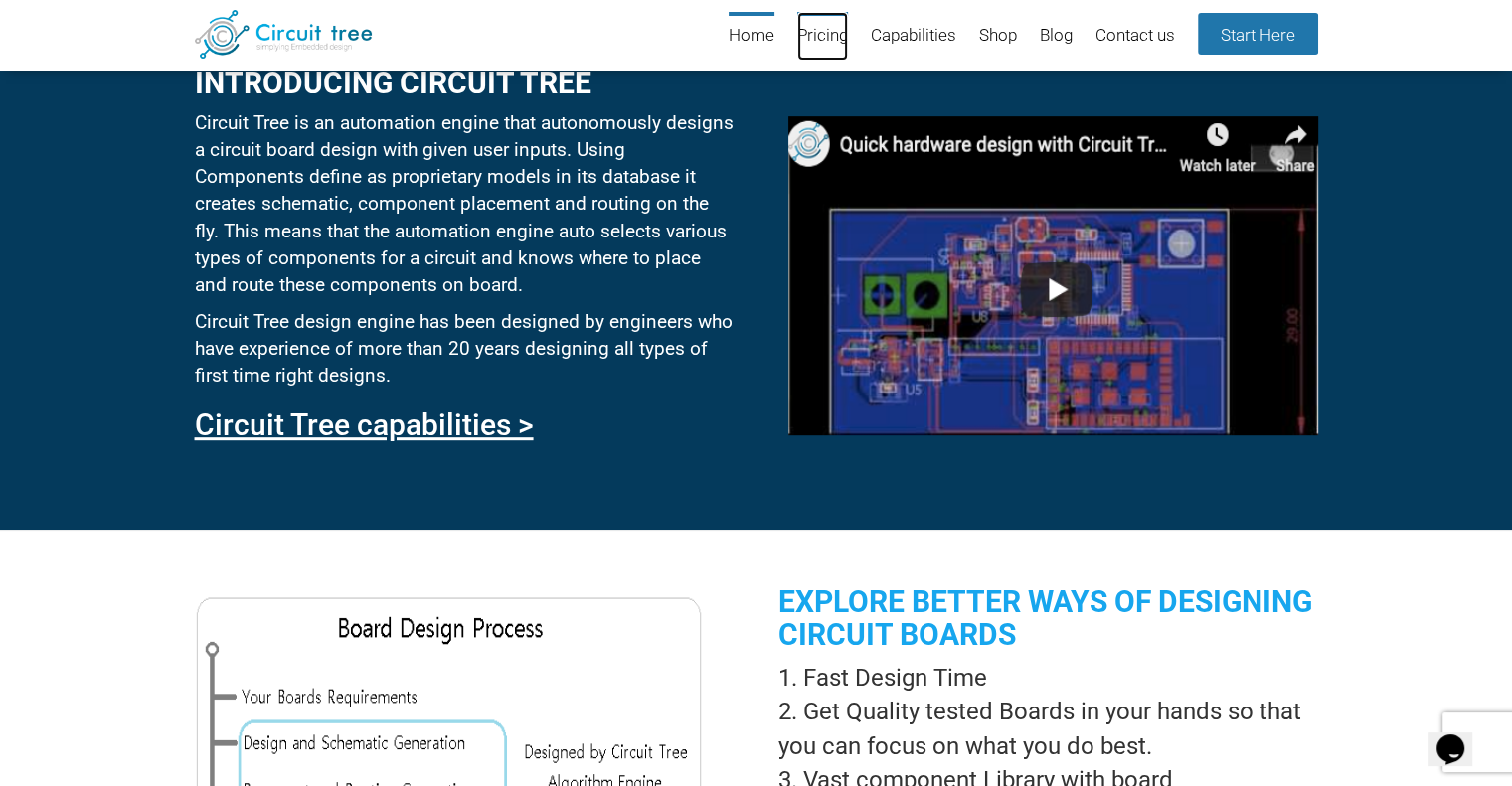 click on "Pricing" at bounding box center (822, 36) 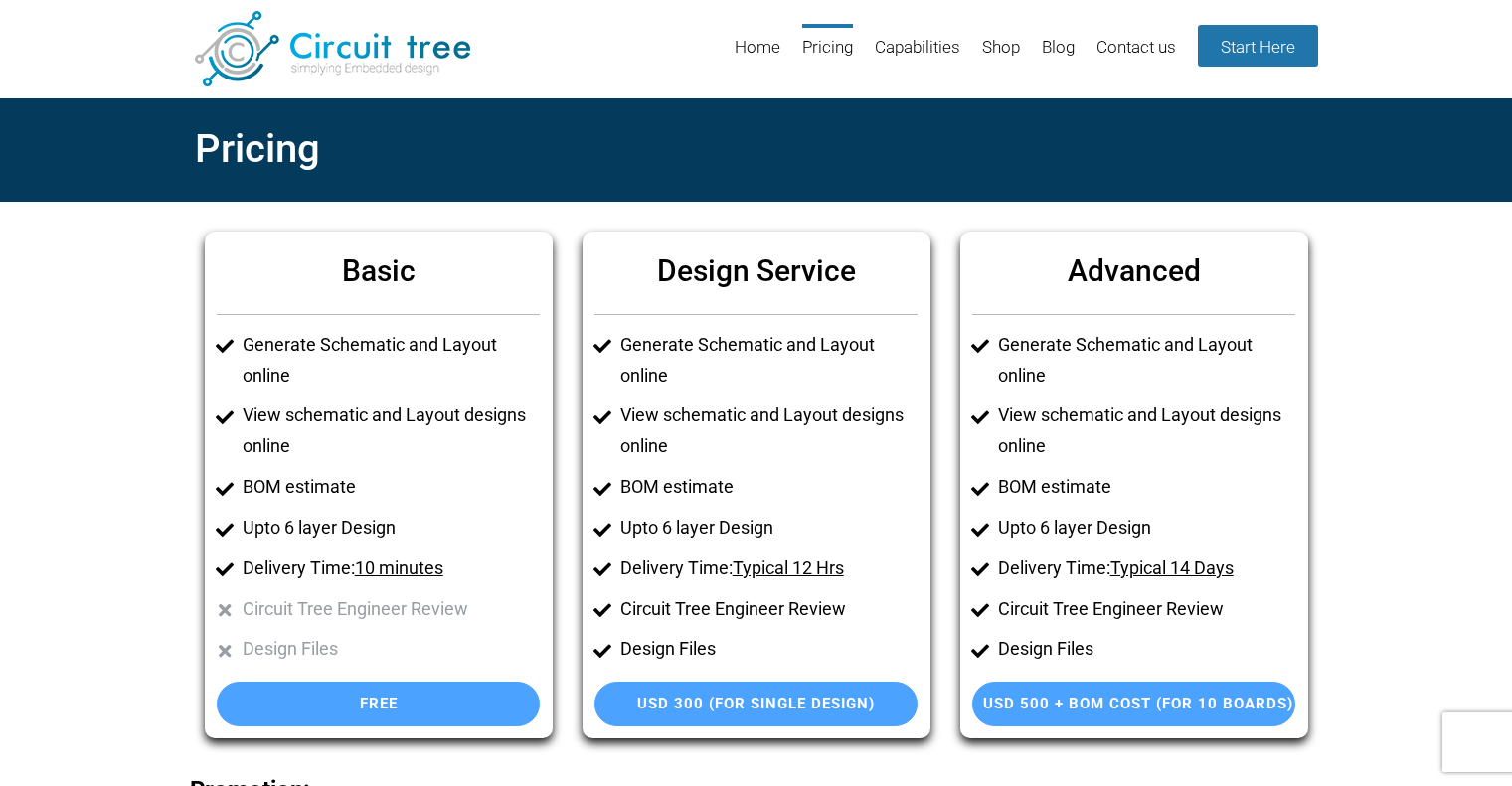 scroll, scrollTop: 0, scrollLeft: 0, axis: both 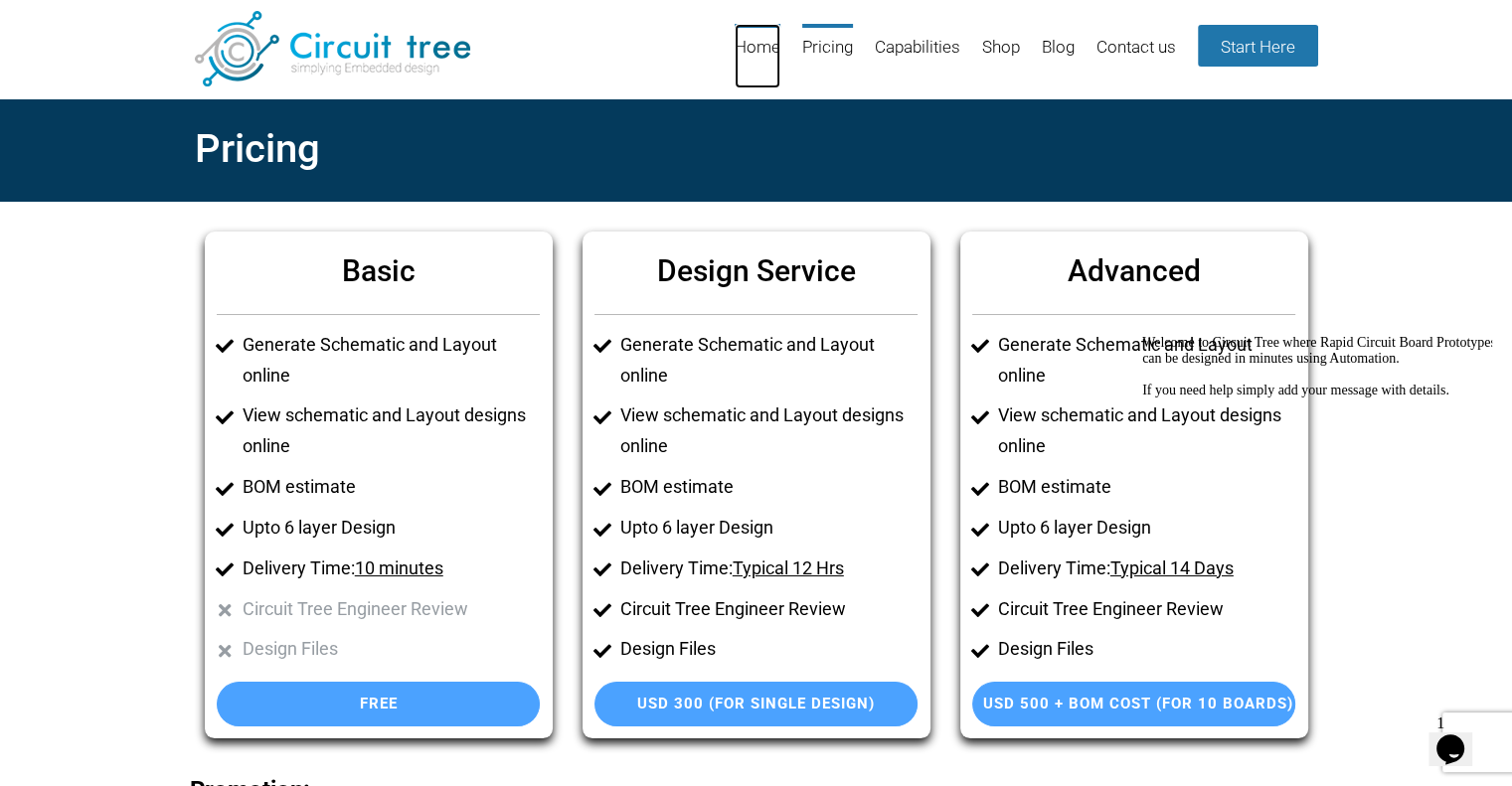 click on "Home" at bounding box center (757, 56) 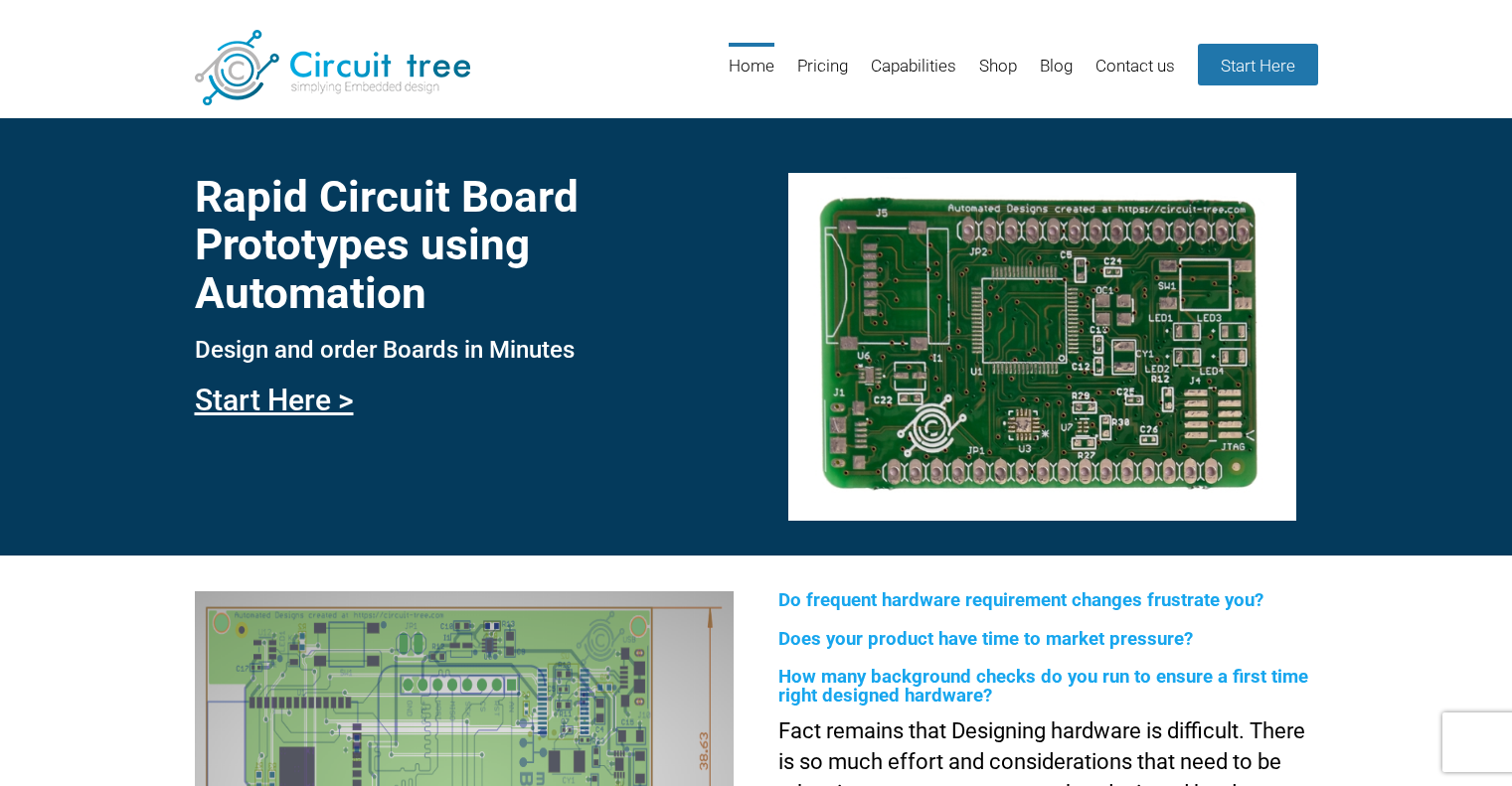 scroll, scrollTop: 0, scrollLeft: 0, axis: both 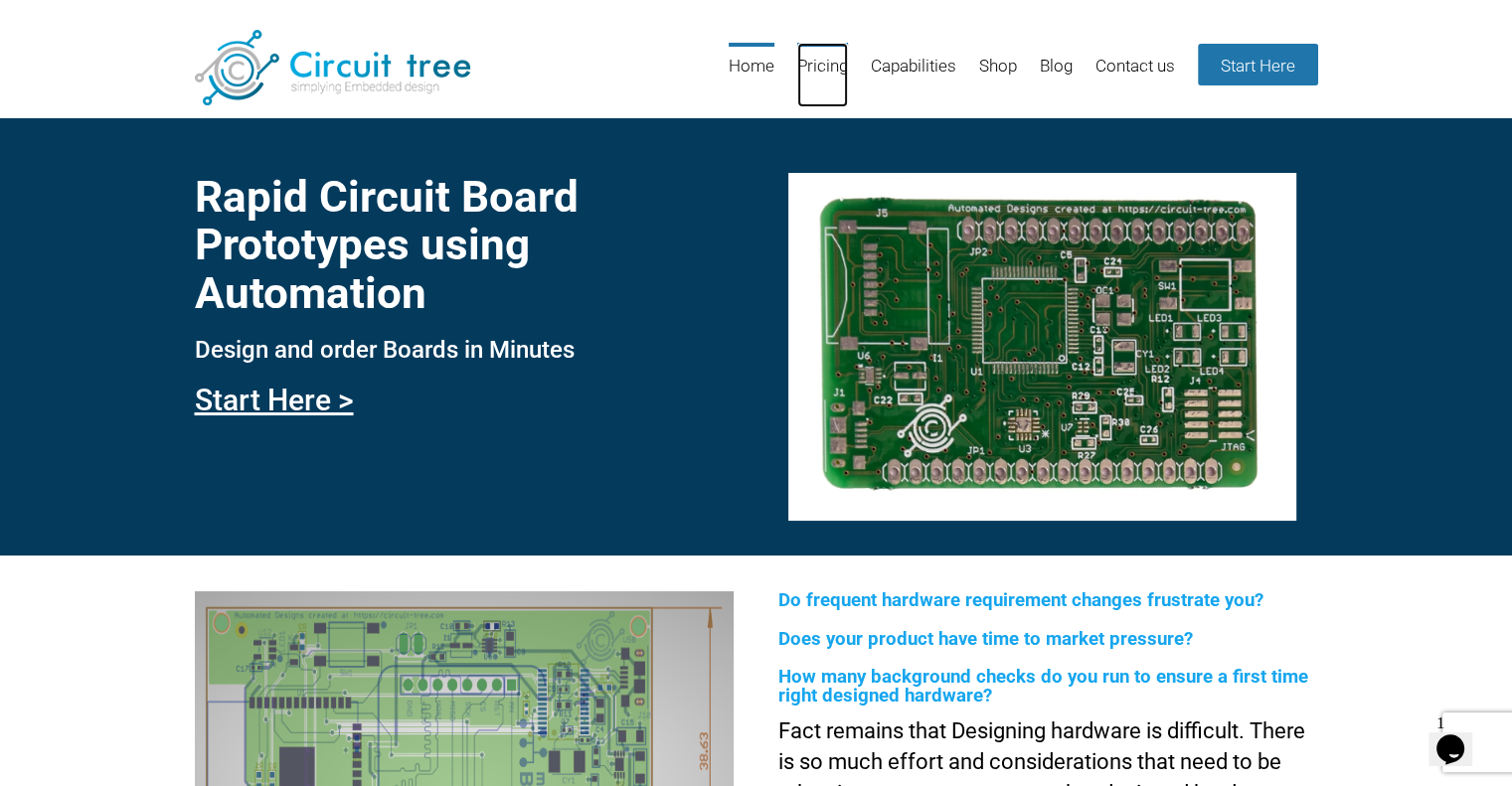 click on "Pricing" at bounding box center (822, 75) 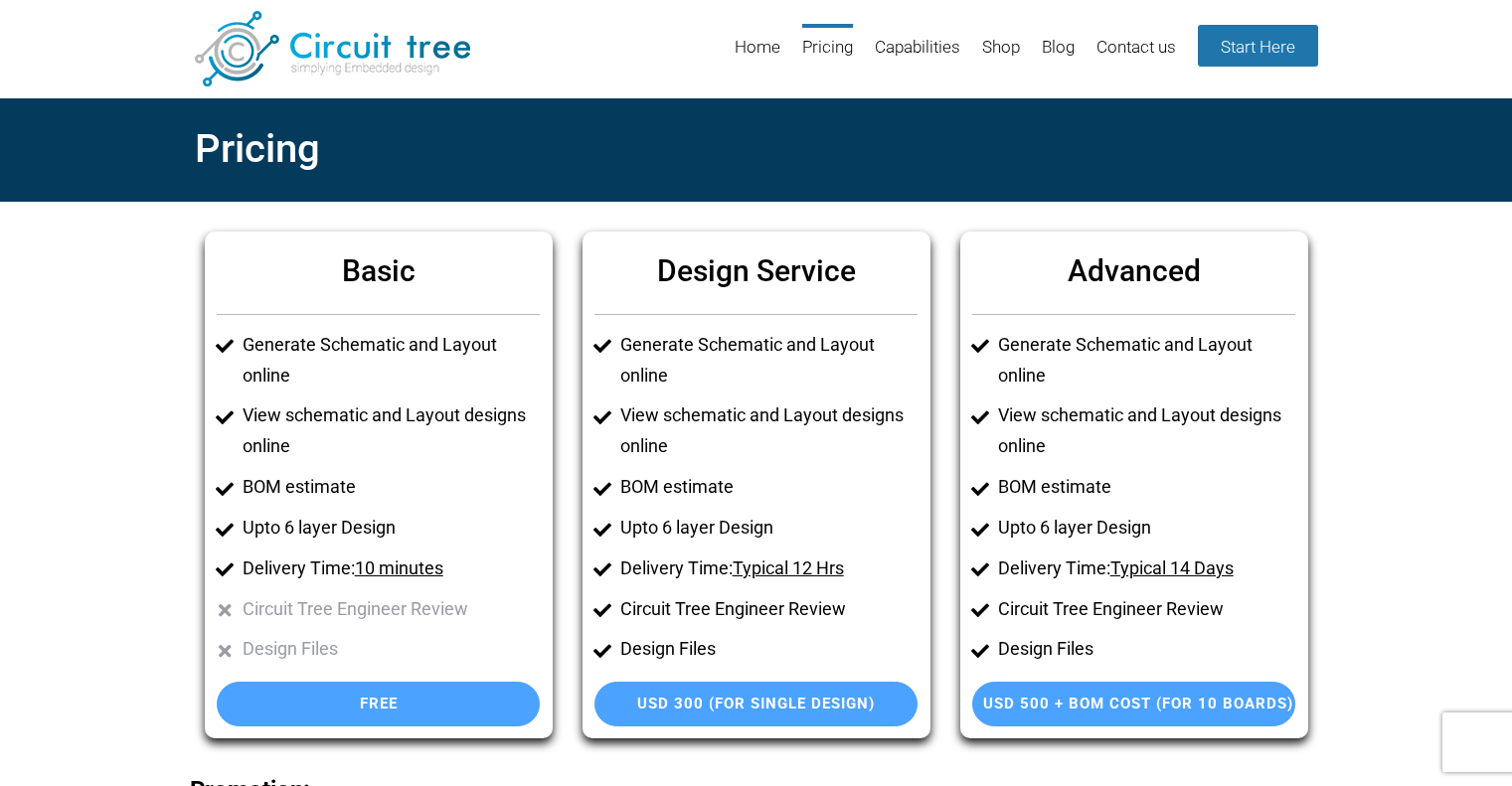 scroll, scrollTop: 0, scrollLeft: 0, axis: both 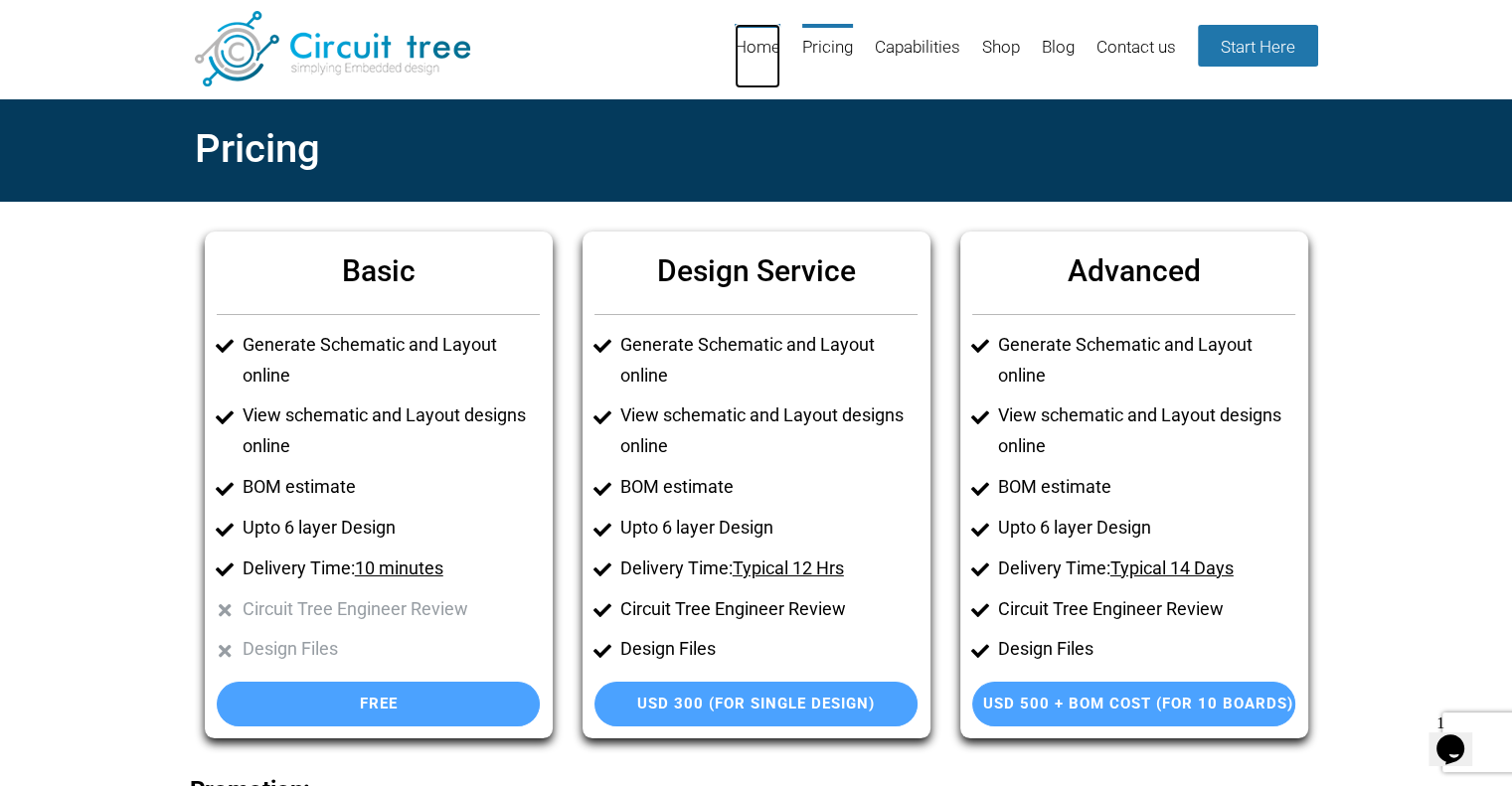 click on "Home" at bounding box center [757, 56] 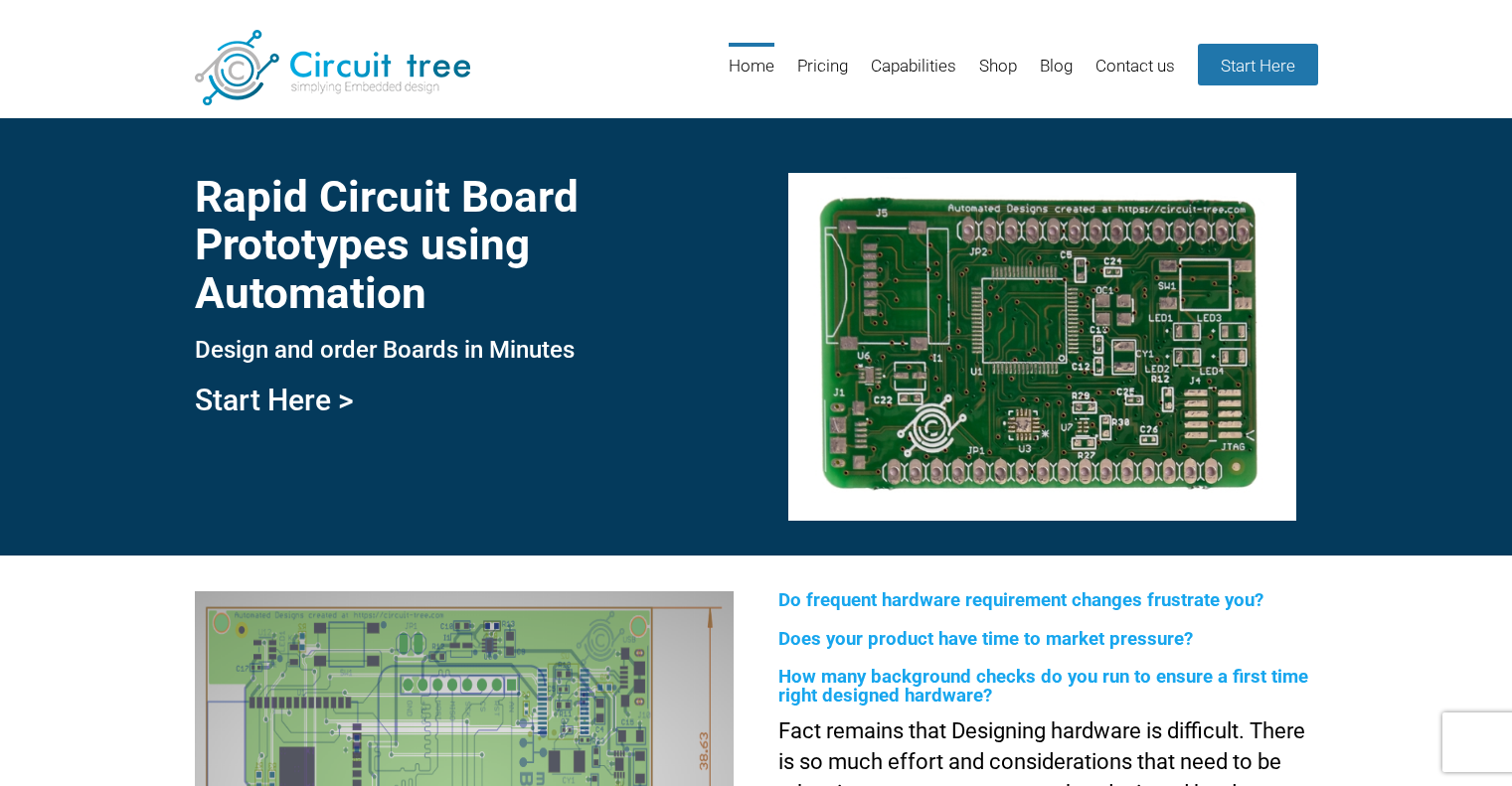 scroll, scrollTop: 0, scrollLeft: 0, axis: both 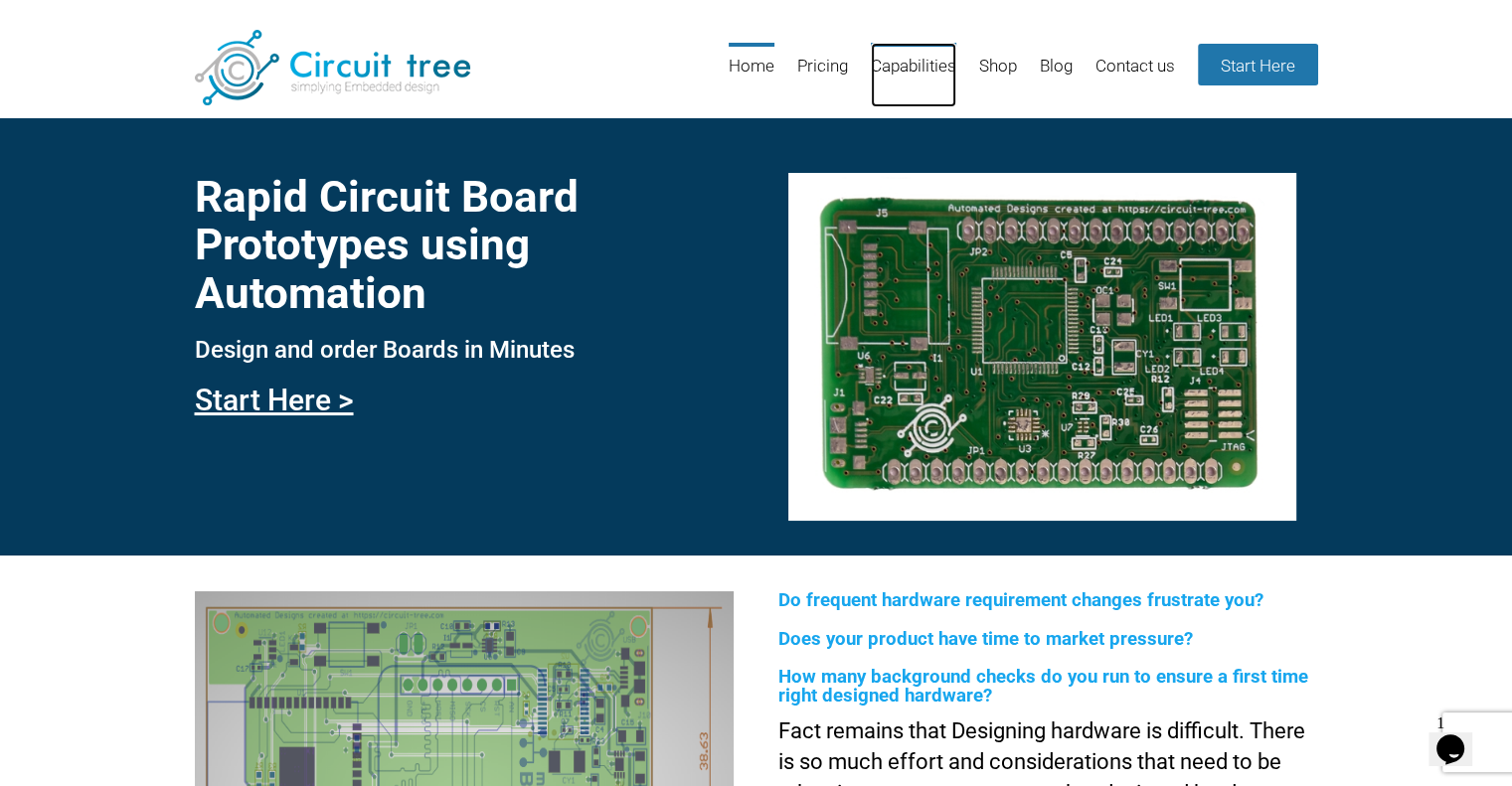 click on "Capabilities" at bounding box center [914, 75] 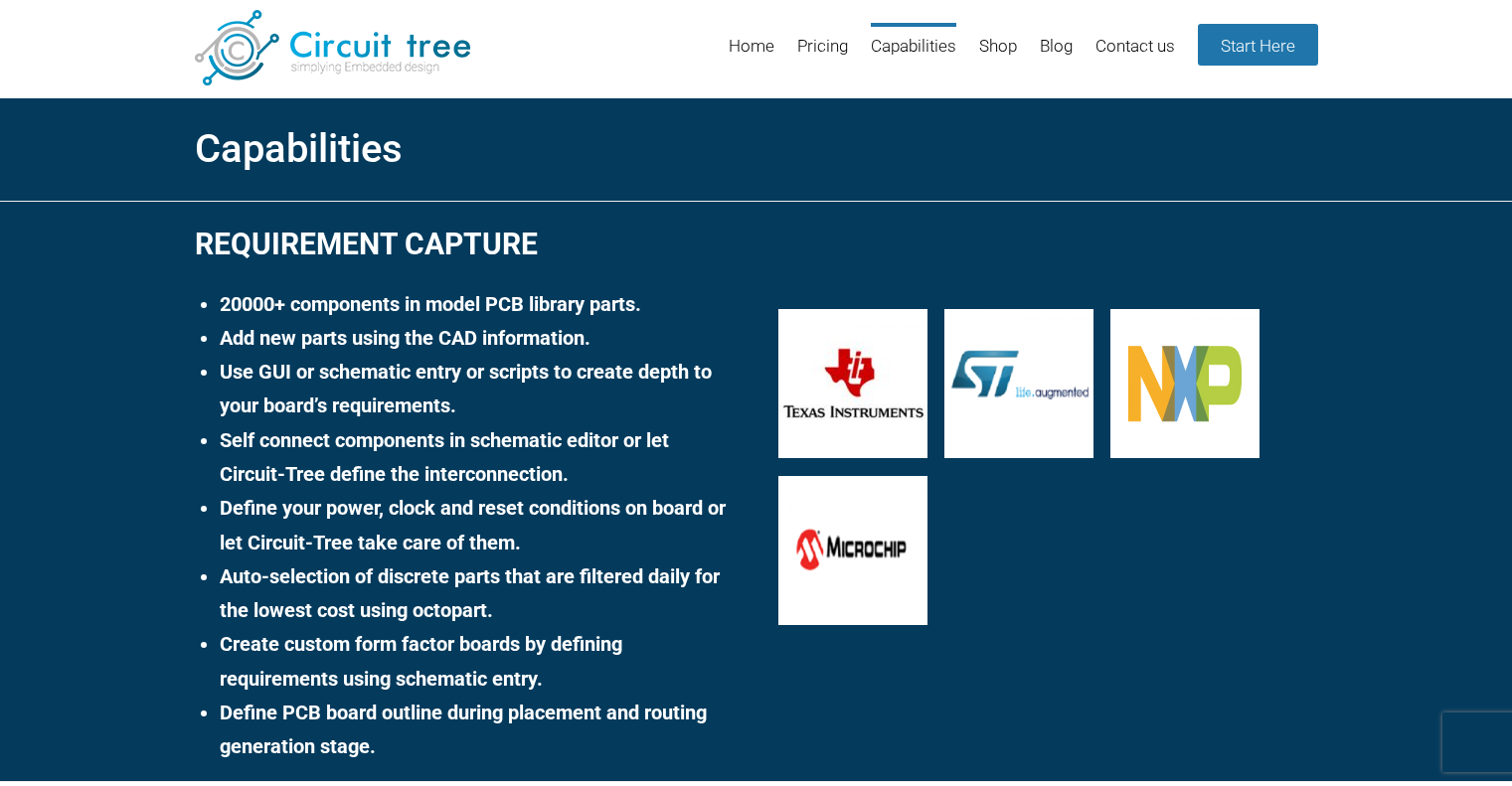 scroll, scrollTop: 0, scrollLeft: 0, axis: both 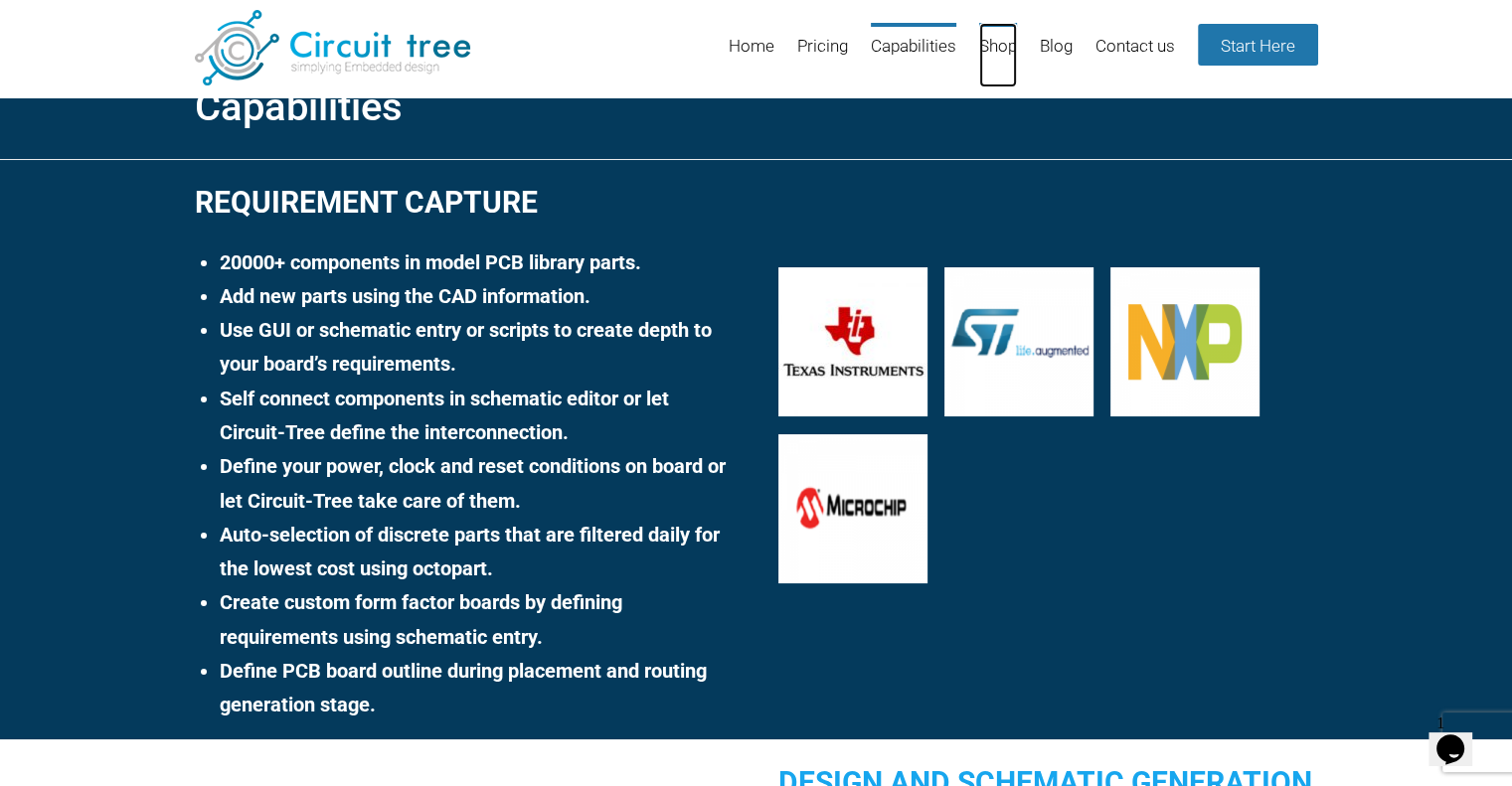 click on "Shop" at bounding box center [998, 55] 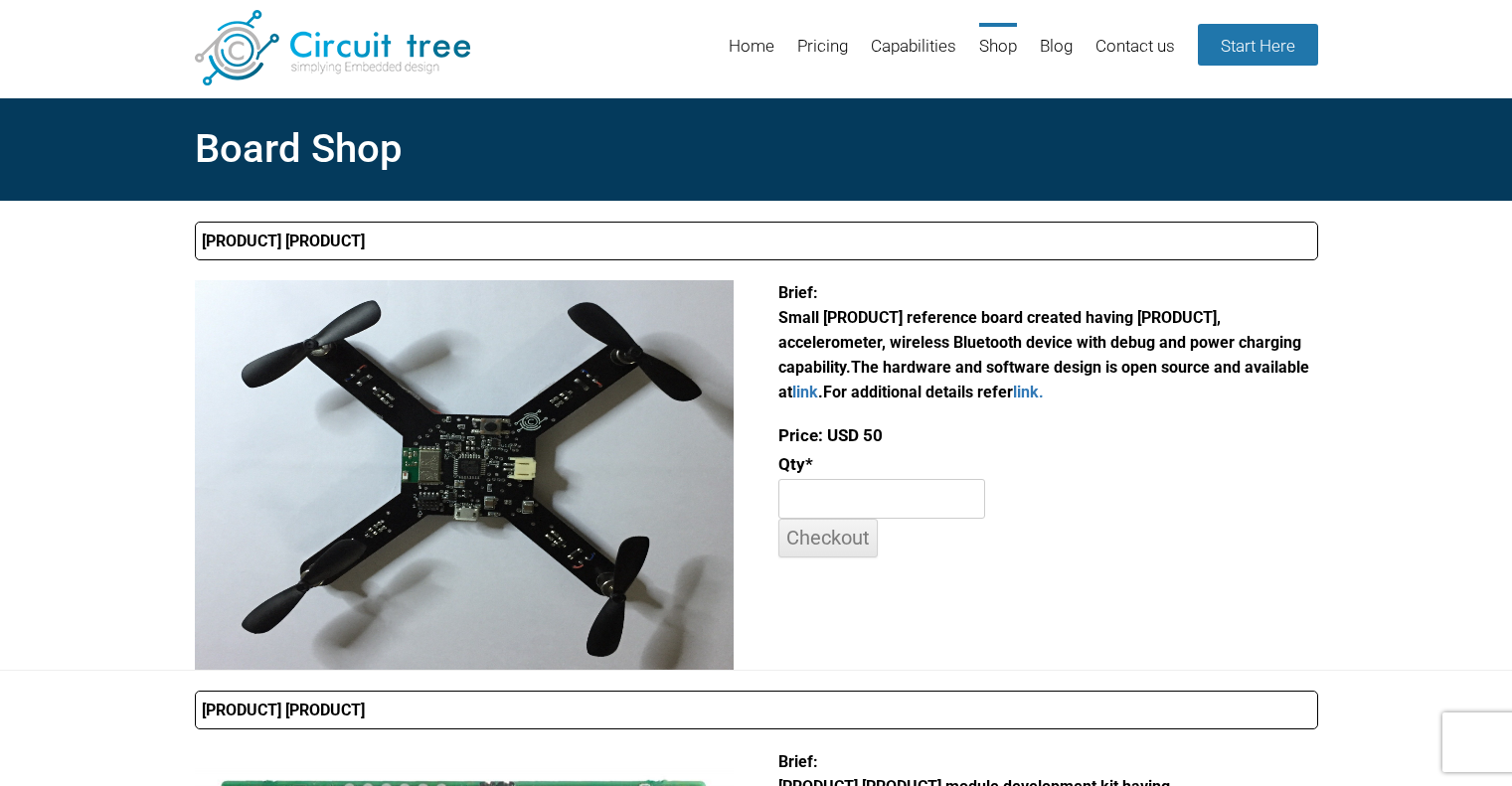 scroll, scrollTop: 0, scrollLeft: 0, axis: both 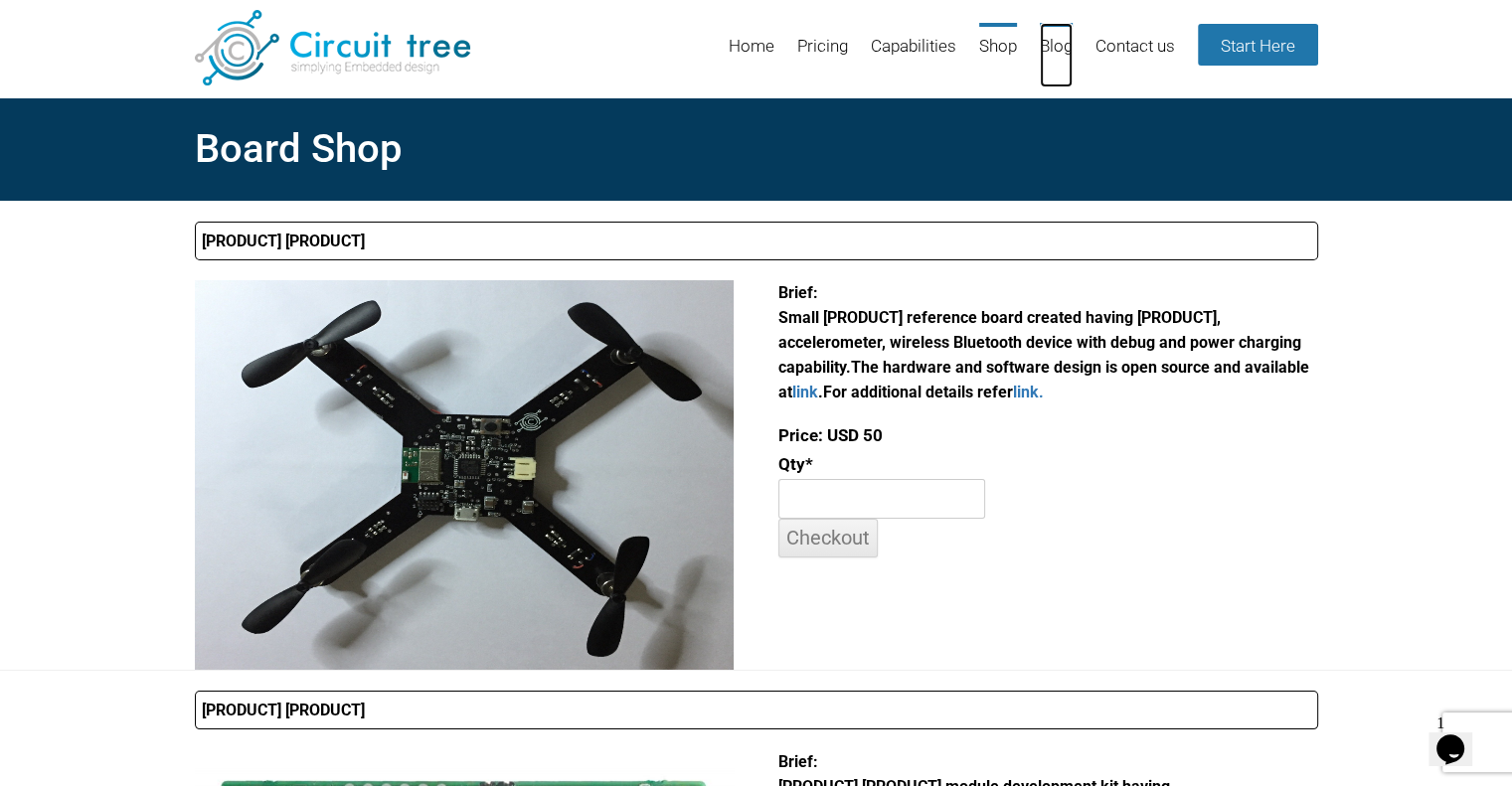 click on "Blog" at bounding box center (1056, 55) 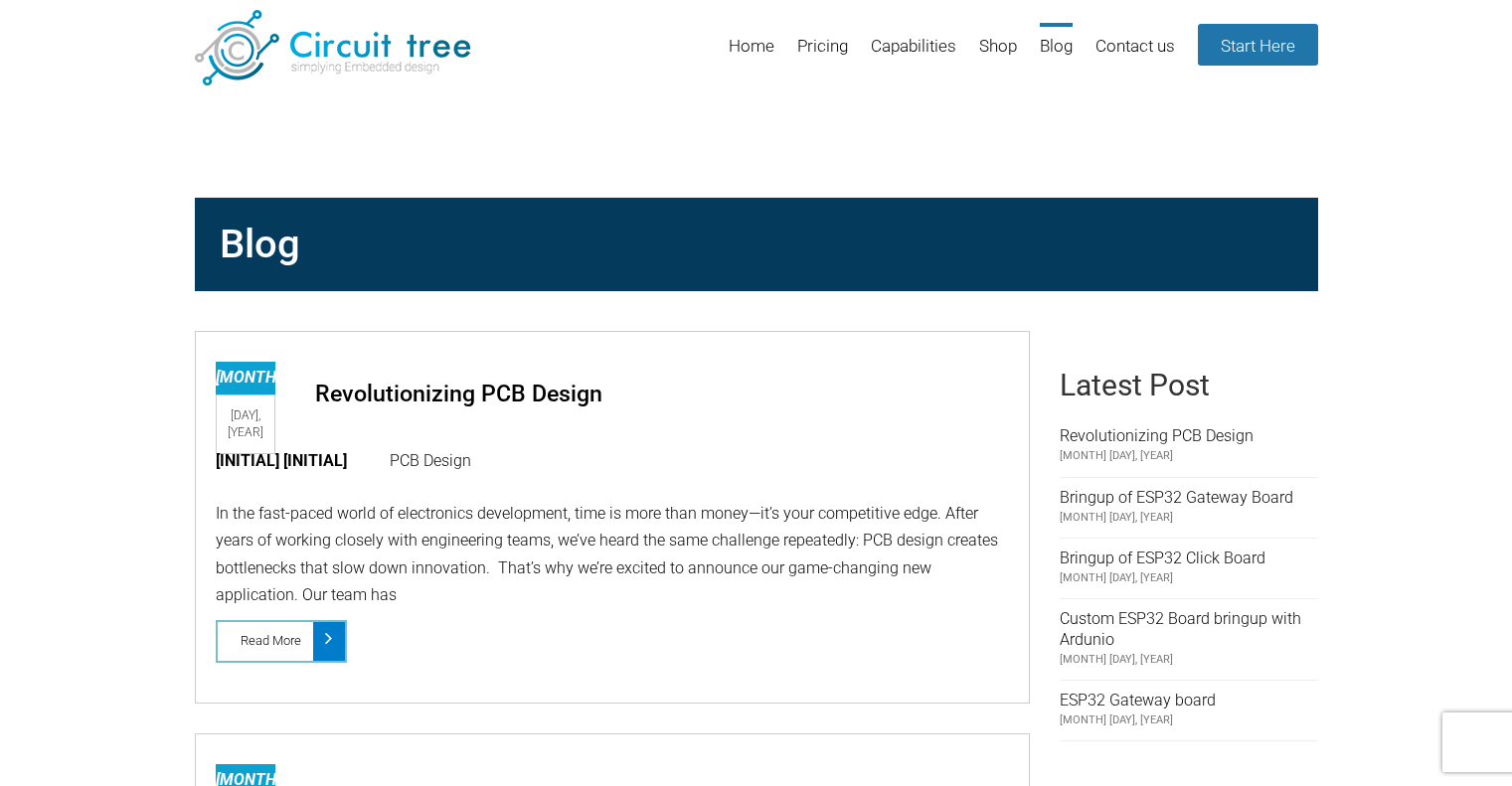 scroll, scrollTop: 0, scrollLeft: 0, axis: both 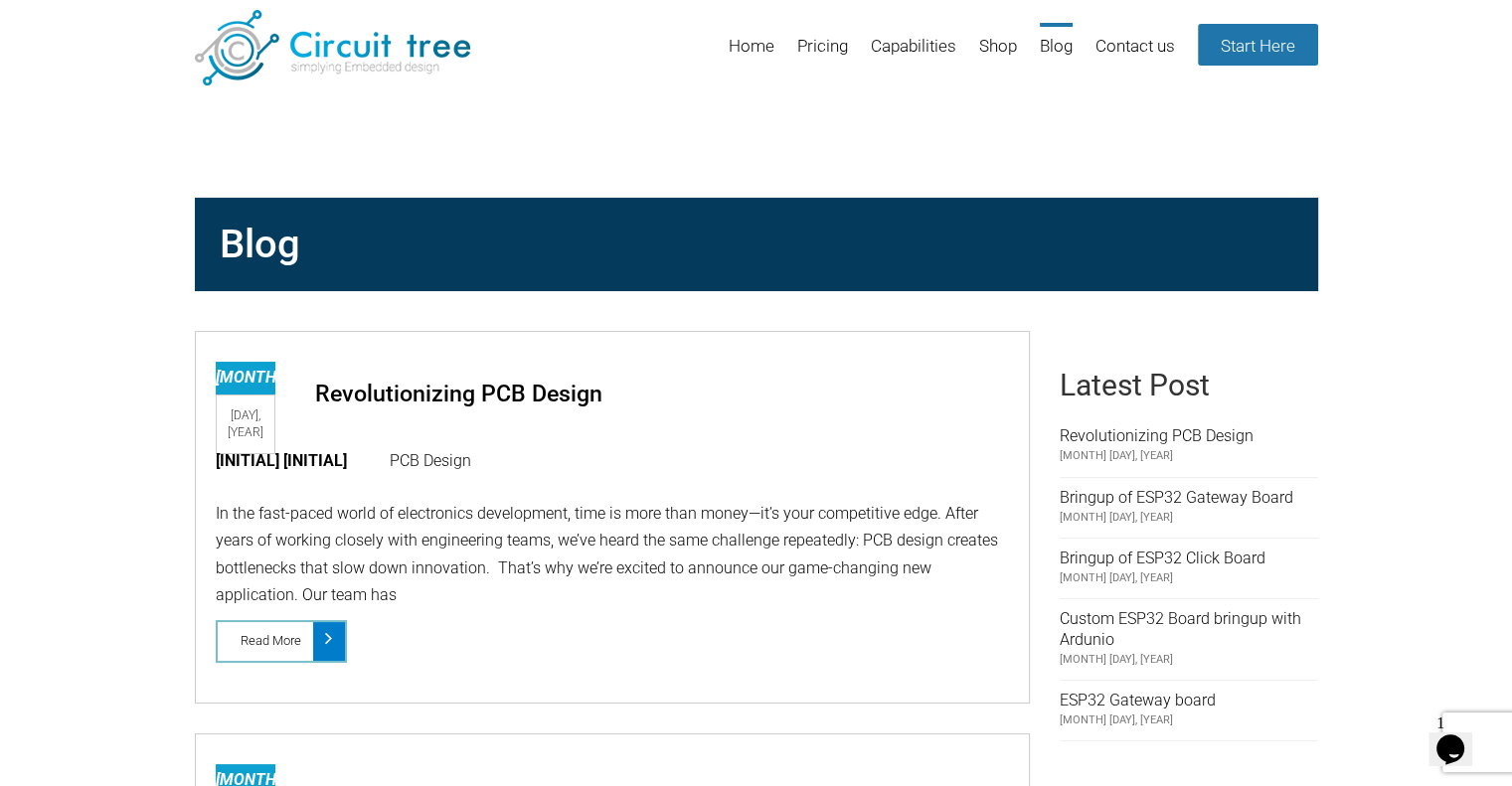 click on "Home" at bounding box center (742, 55) 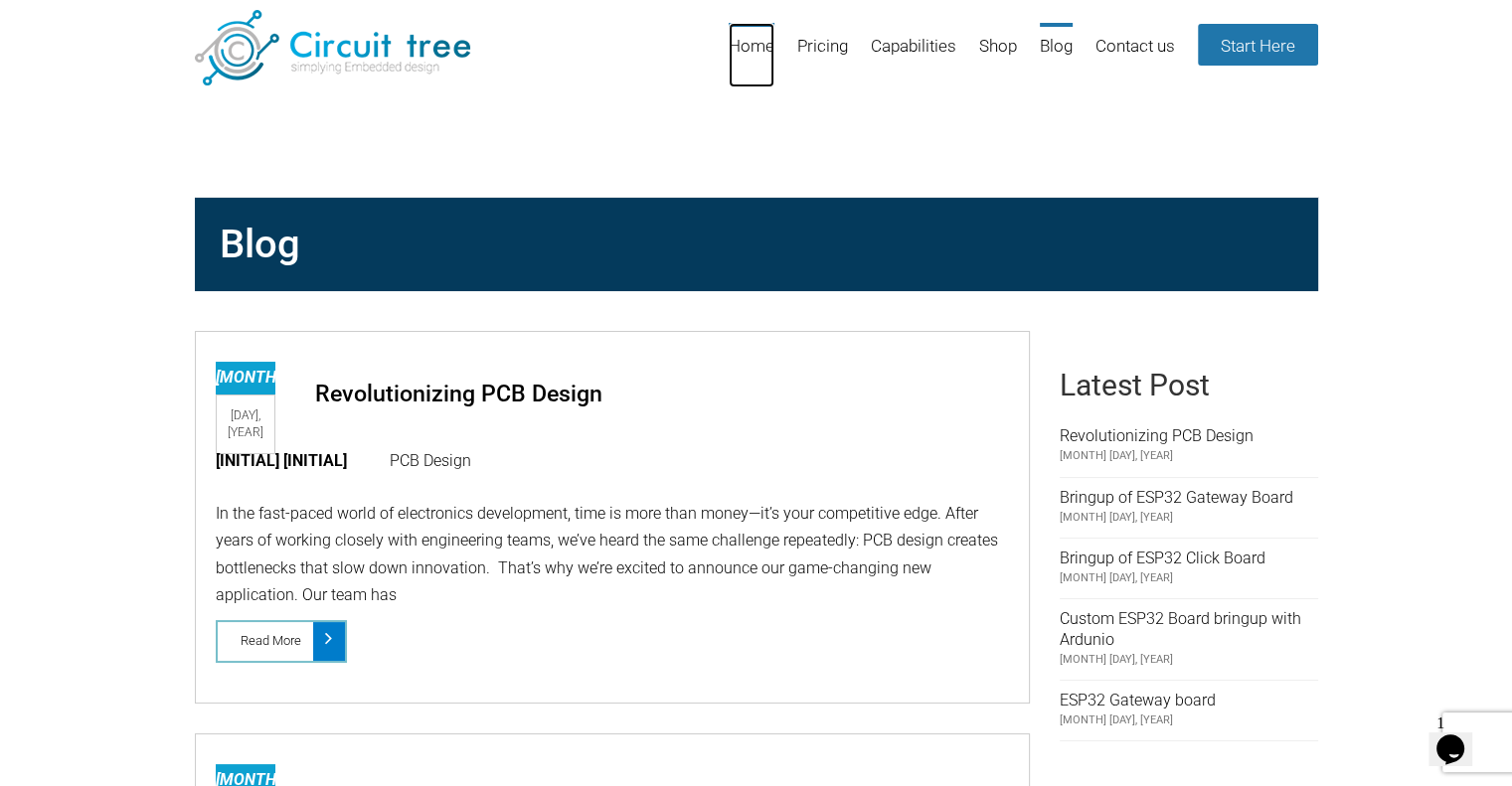 click on "Home" at bounding box center [752, 55] 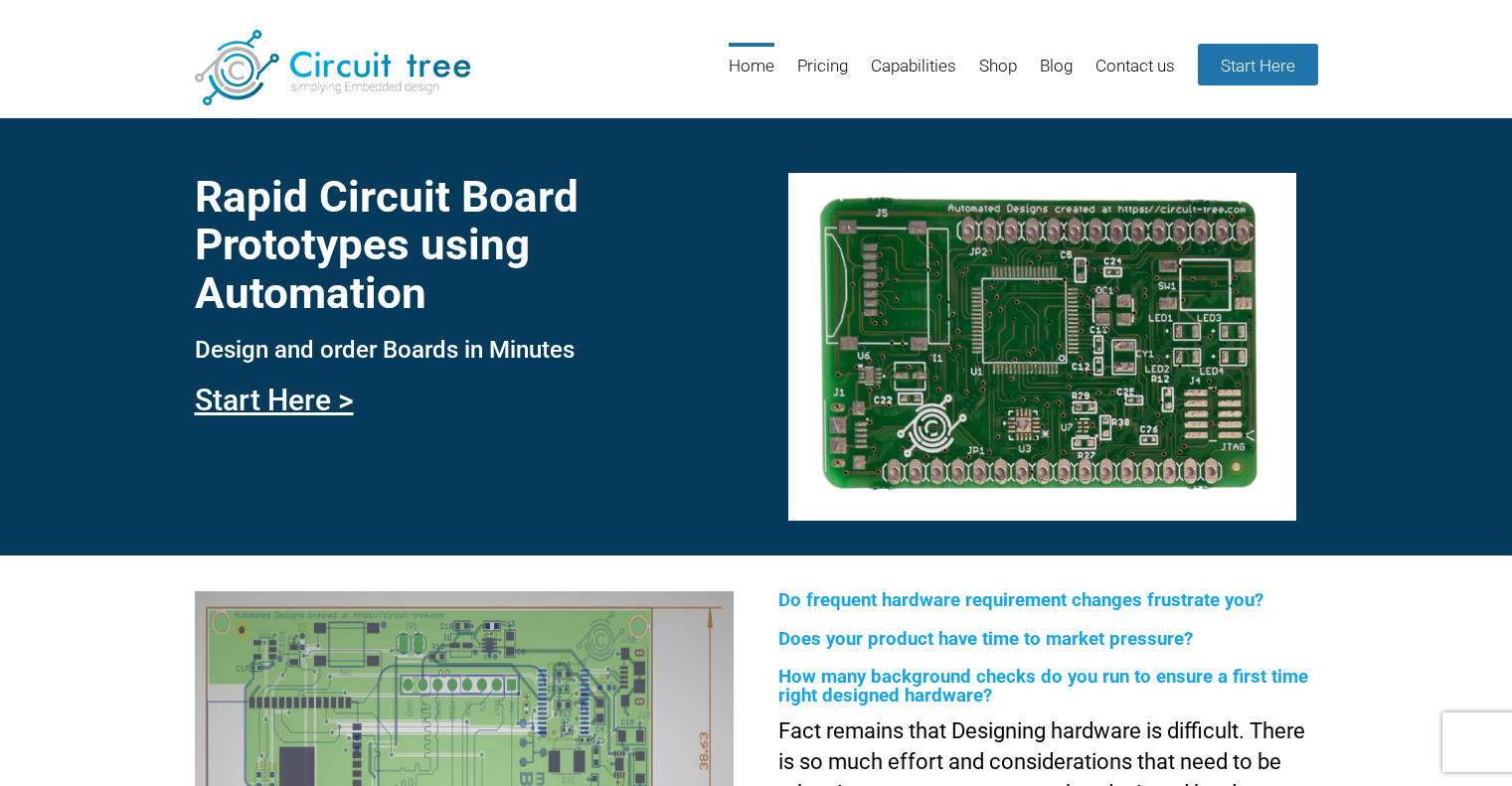 scroll, scrollTop: 0, scrollLeft: 0, axis: both 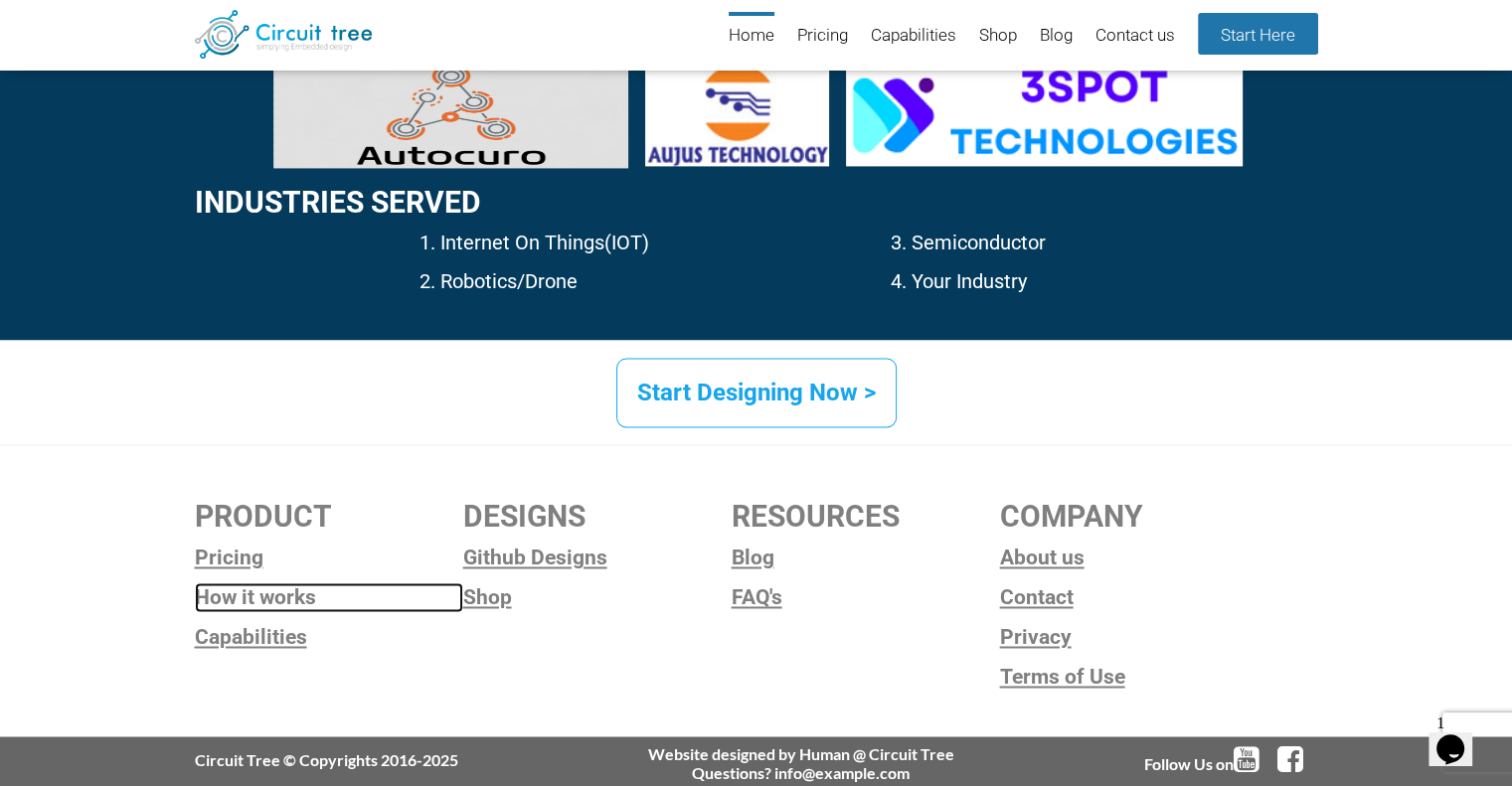 click on "How it works" at bounding box center [329, 597] 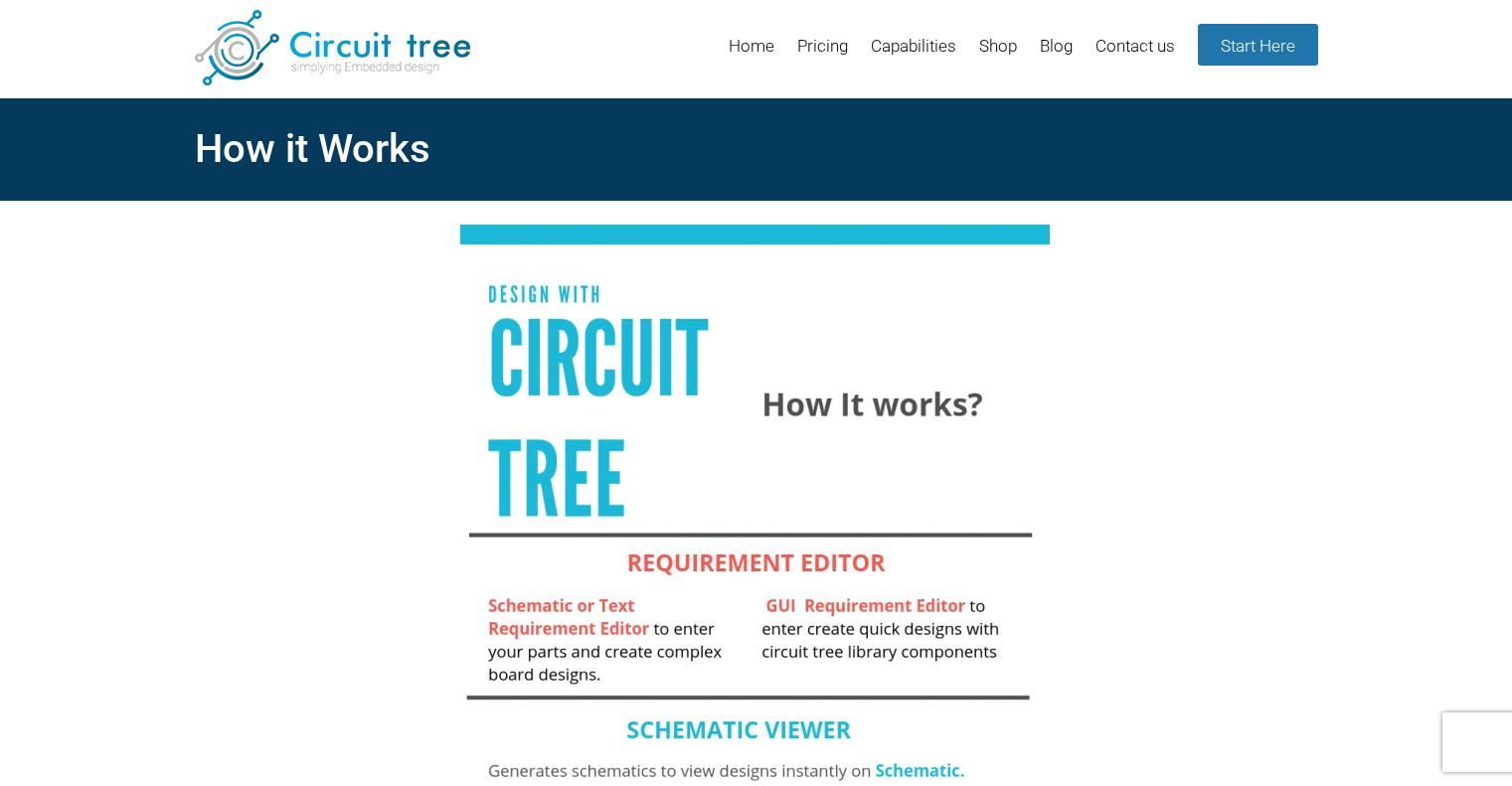 scroll, scrollTop: 0, scrollLeft: 0, axis: both 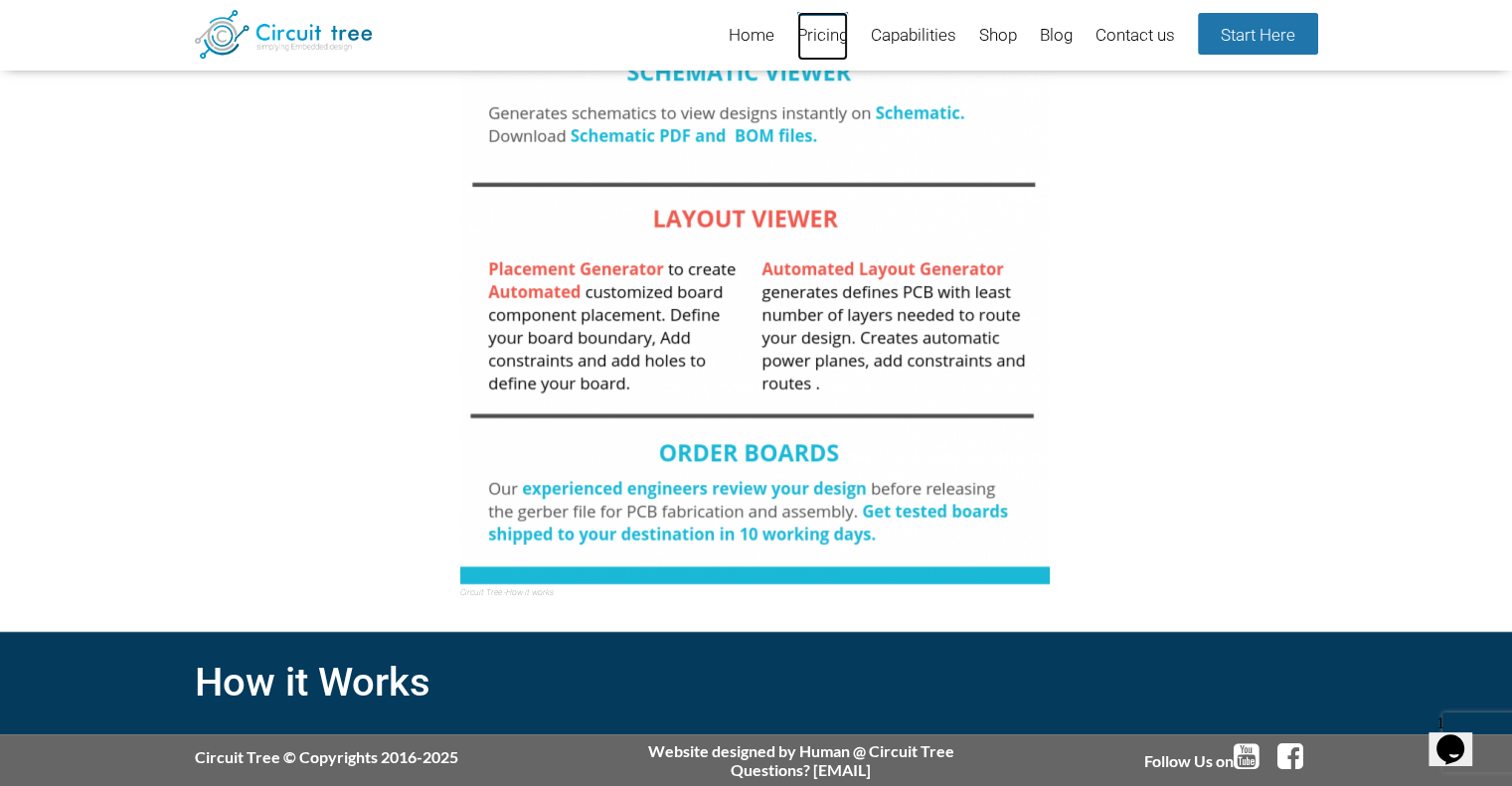 click on "Pricing" at bounding box center [822, 36] 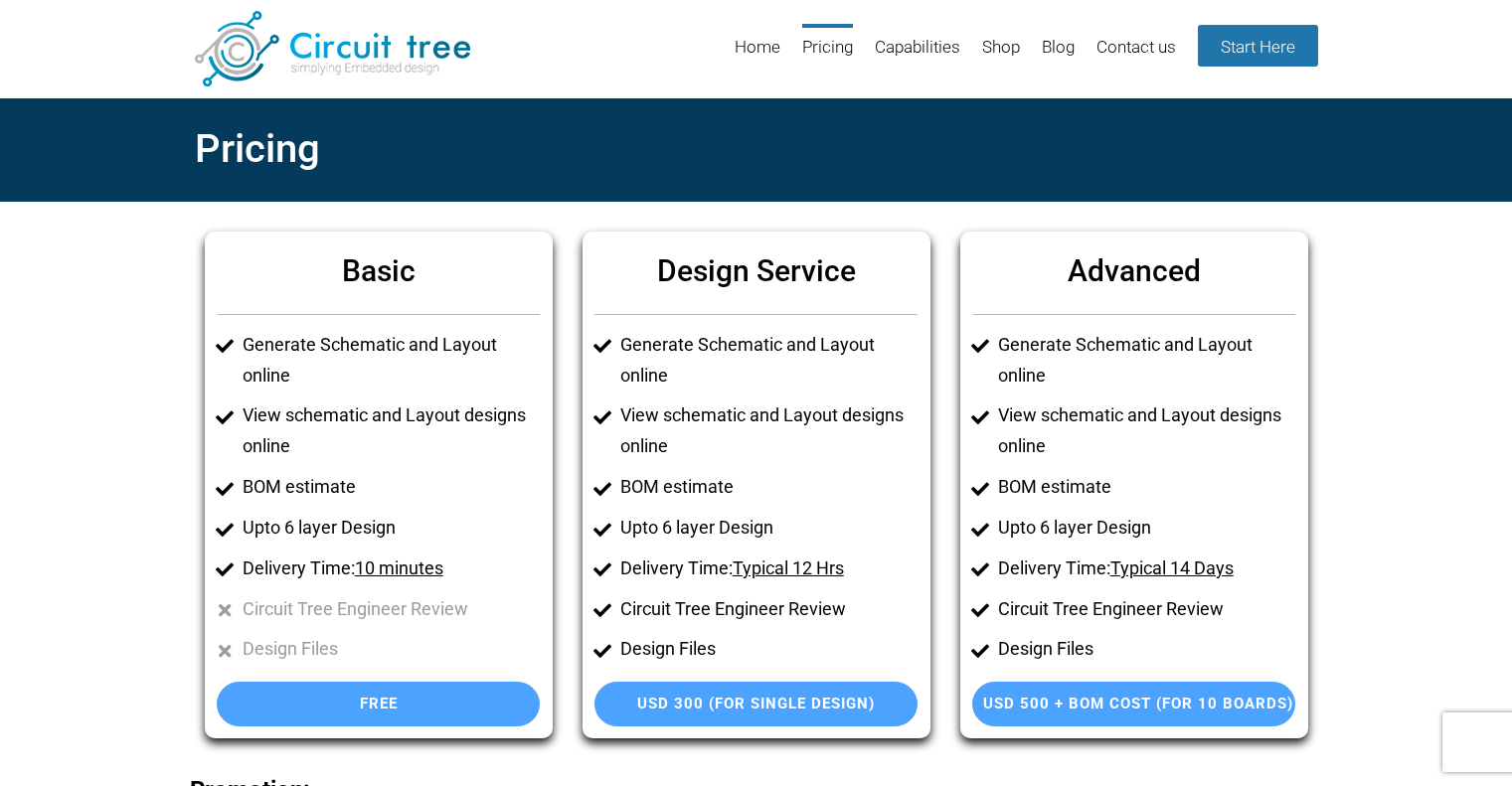 scroll, scrollTop: 0, scrollLeft: 0, axis: both 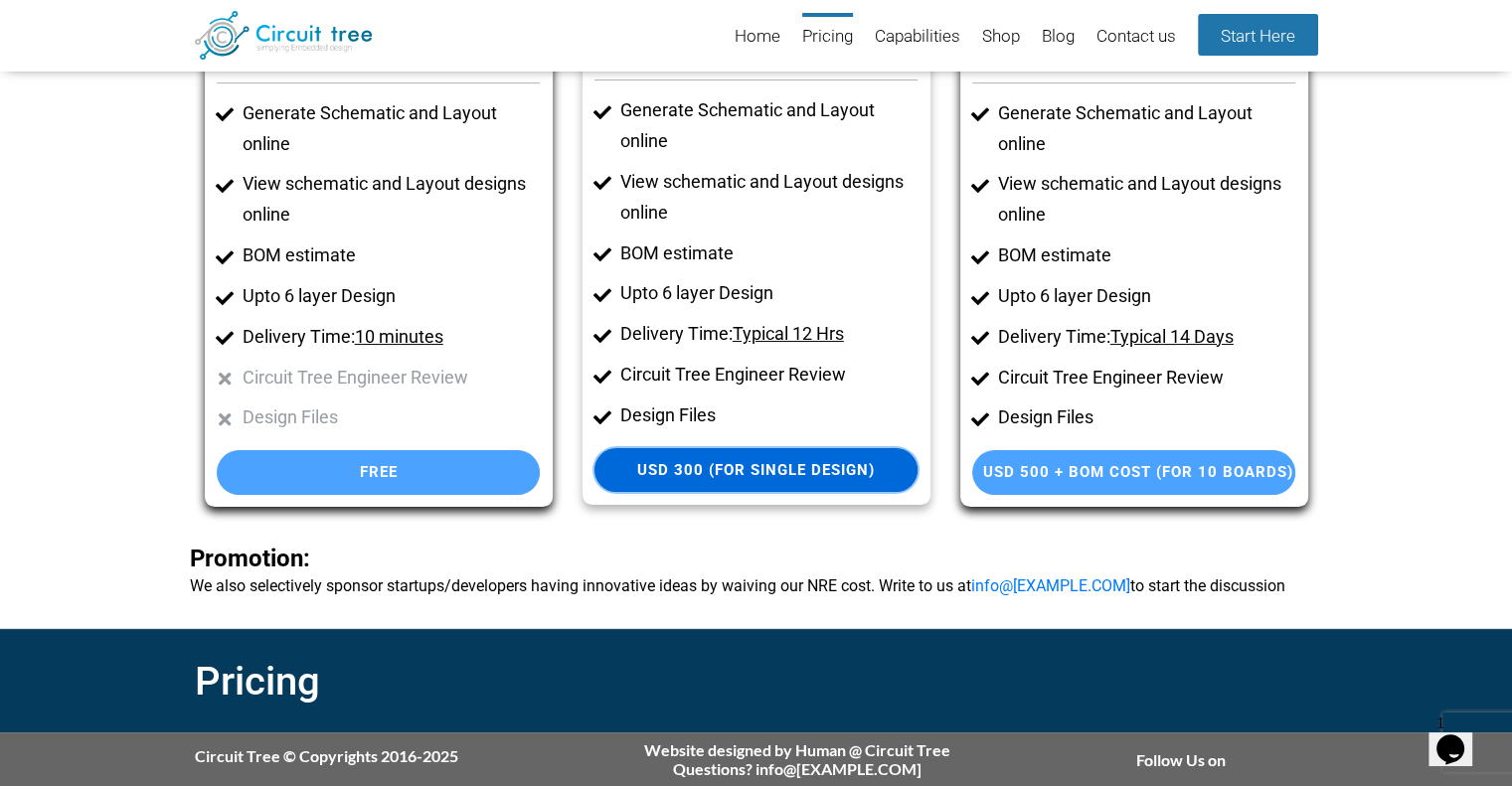 click on "USD 300 (For single Design)" at bounding box center [378, 472] 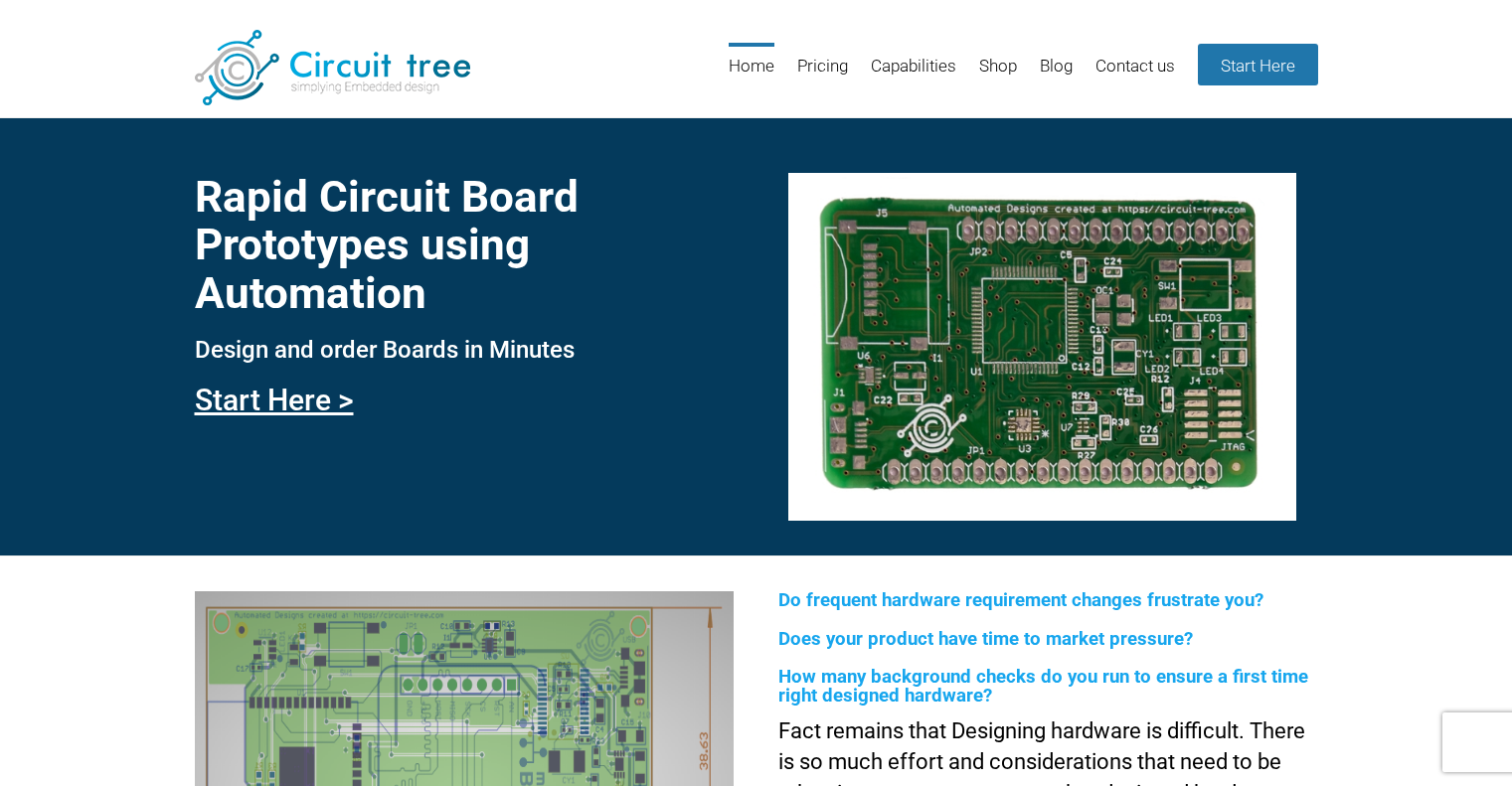 scroll, scrollTop: 0, scrollLeft: 0, axis: both 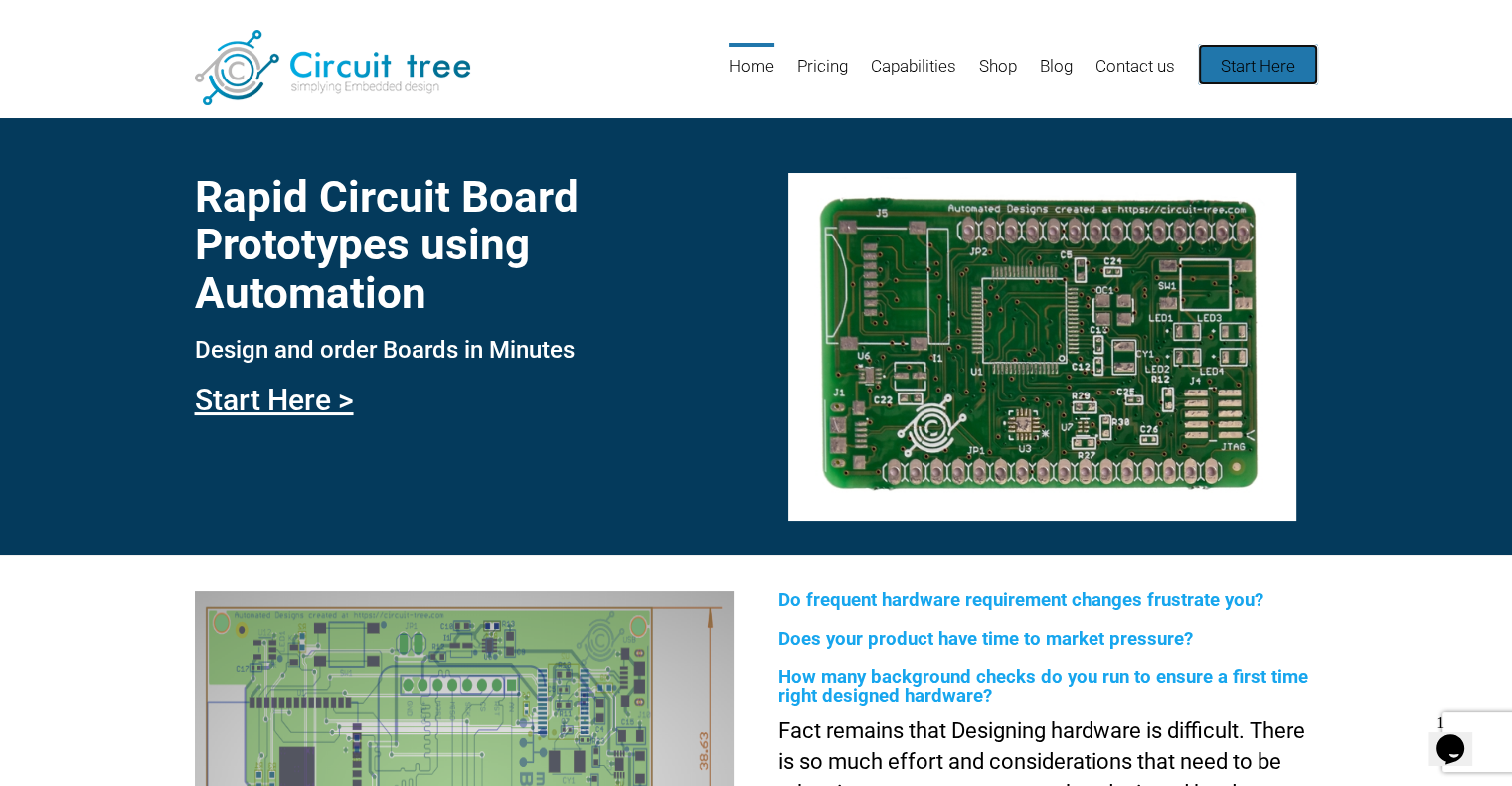 click on "Start Here" at bounding box center [1258, 65] 